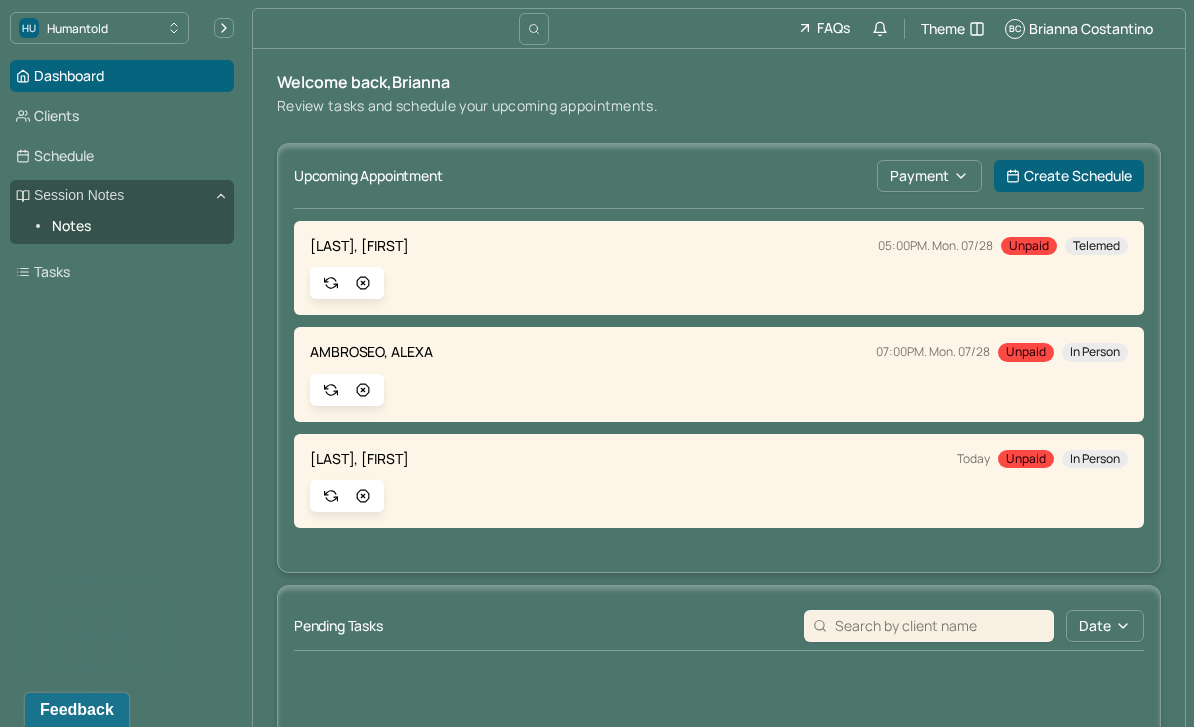 scroll, scrollTop: 64, scrollLeft: 0, axis: vertical 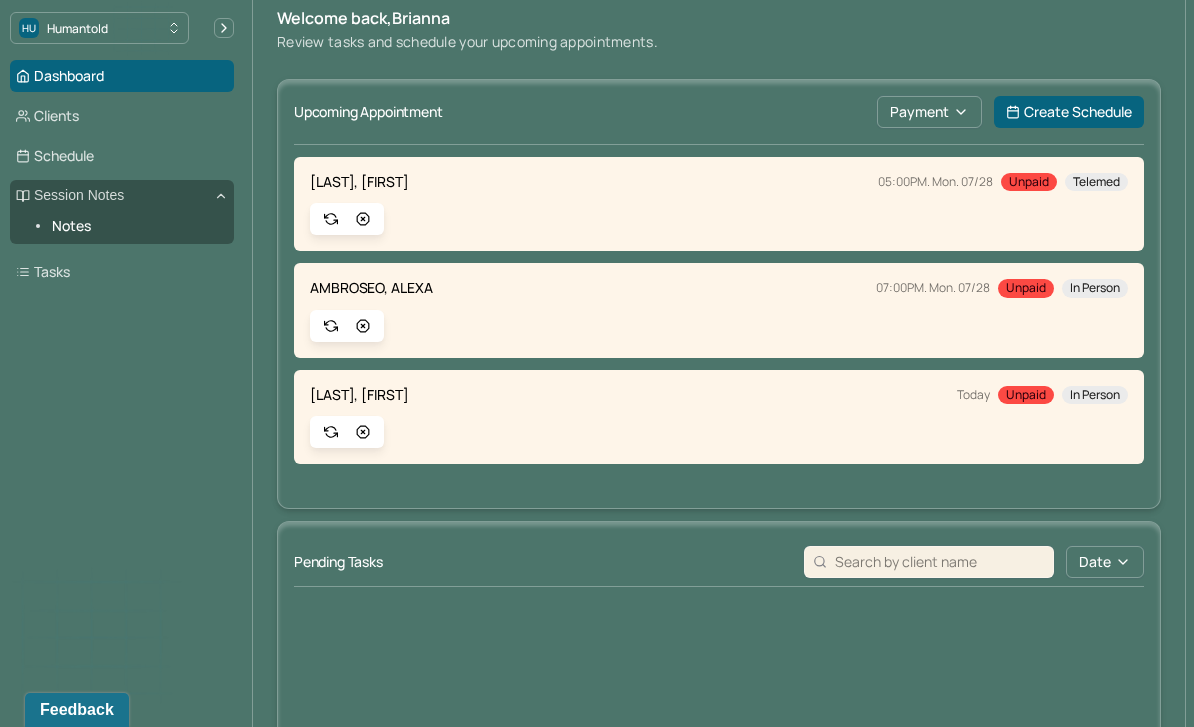 click on "Notes" at bounding box center (135, 226) 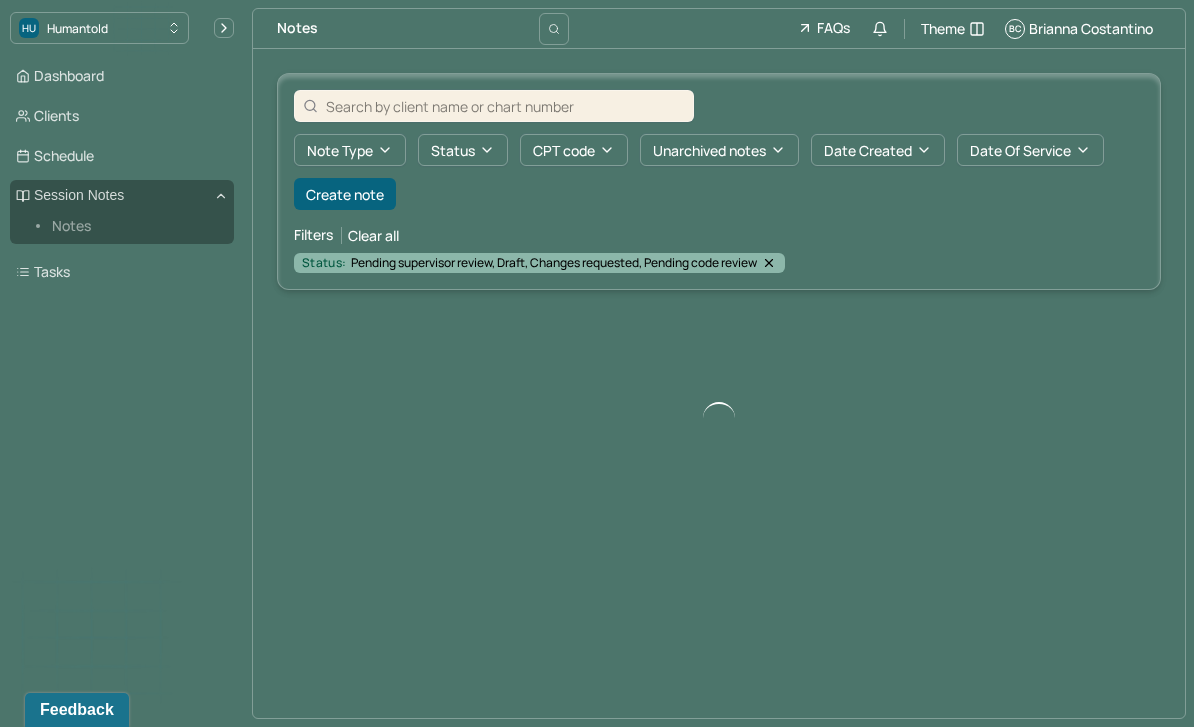 scroll, scrollTop: 0, scrollLeft: 0, axis: both 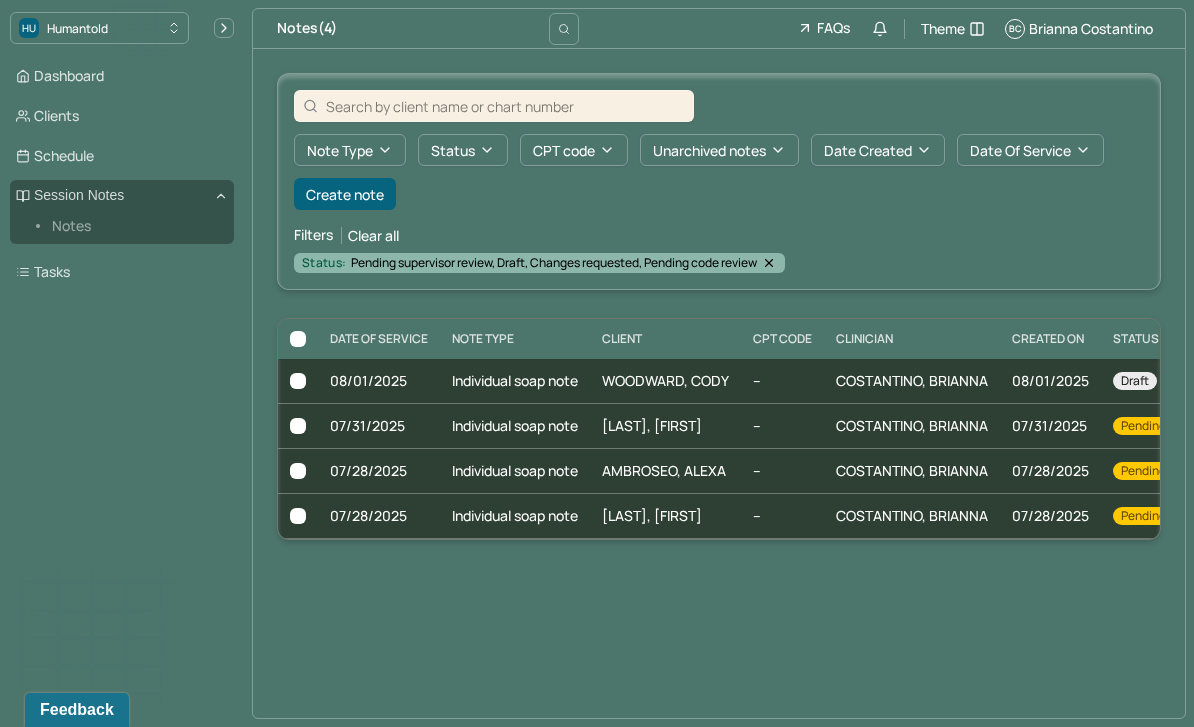 click on "COSTANTINO, BRIANNA" at bounding box center [912, 381] 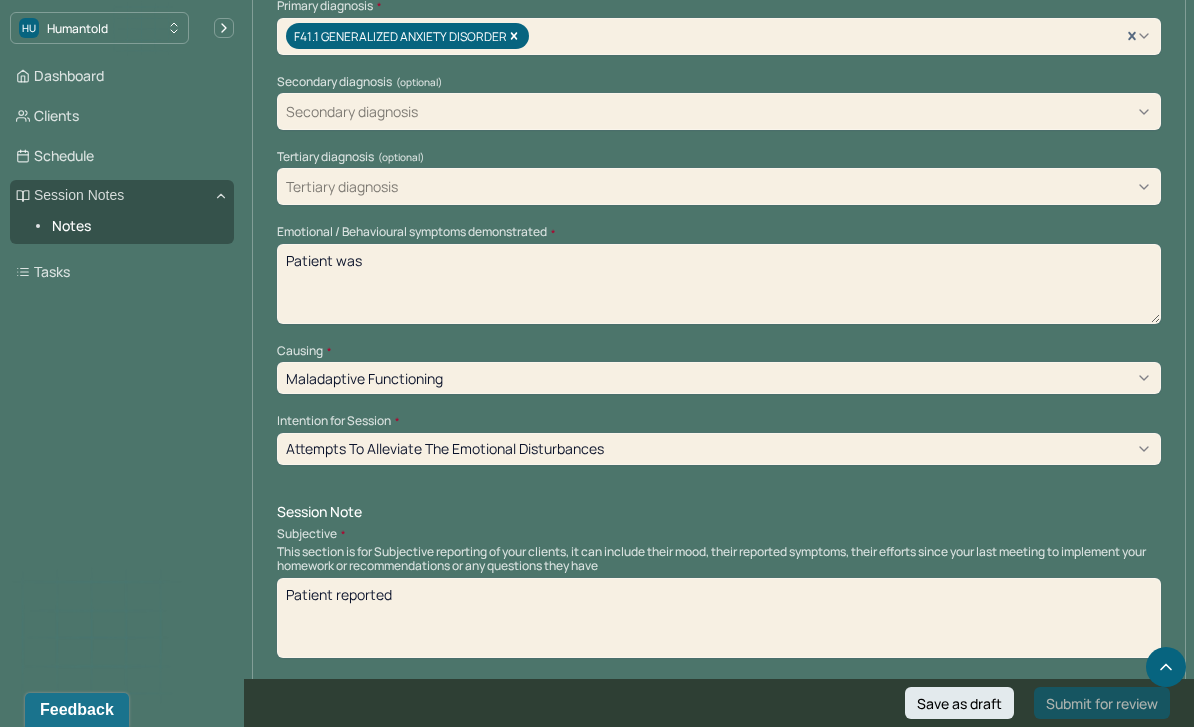 scroll, scrollTop: 810, scrollLeft: 0, axis: vertical 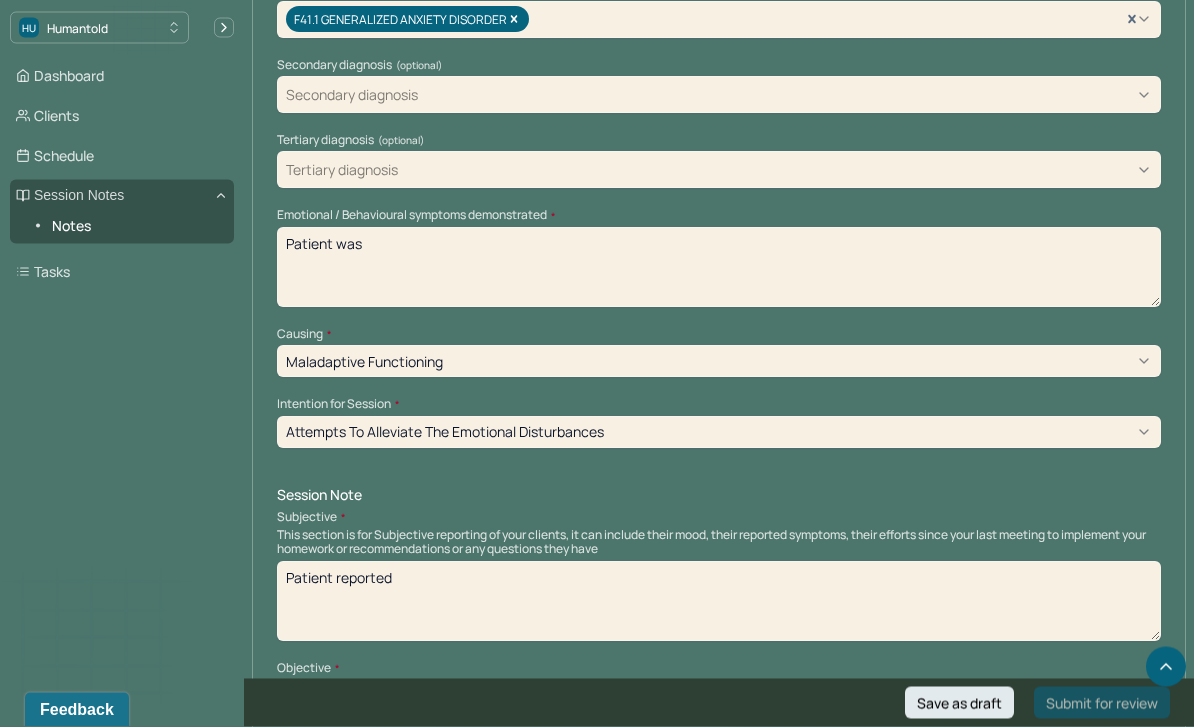 click on "Patient reported" at bounding box center [719, 602] 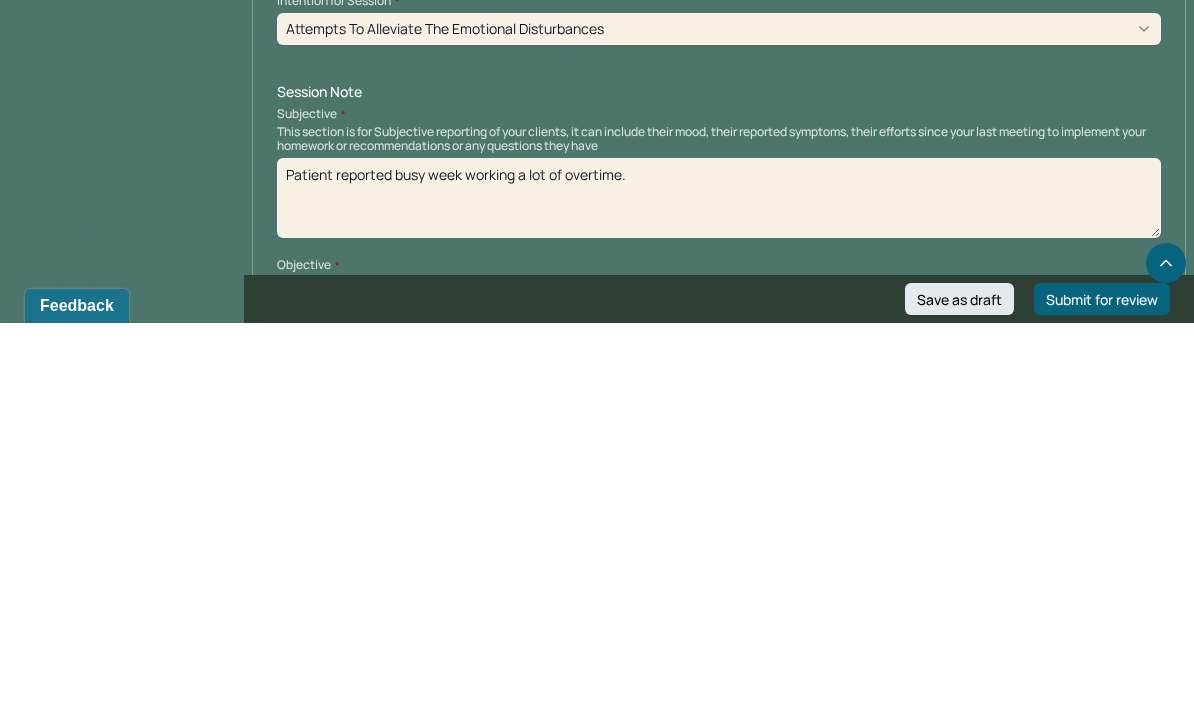 scroll, scrollTop: 1215, scrollLeft: 0, axis: vertical 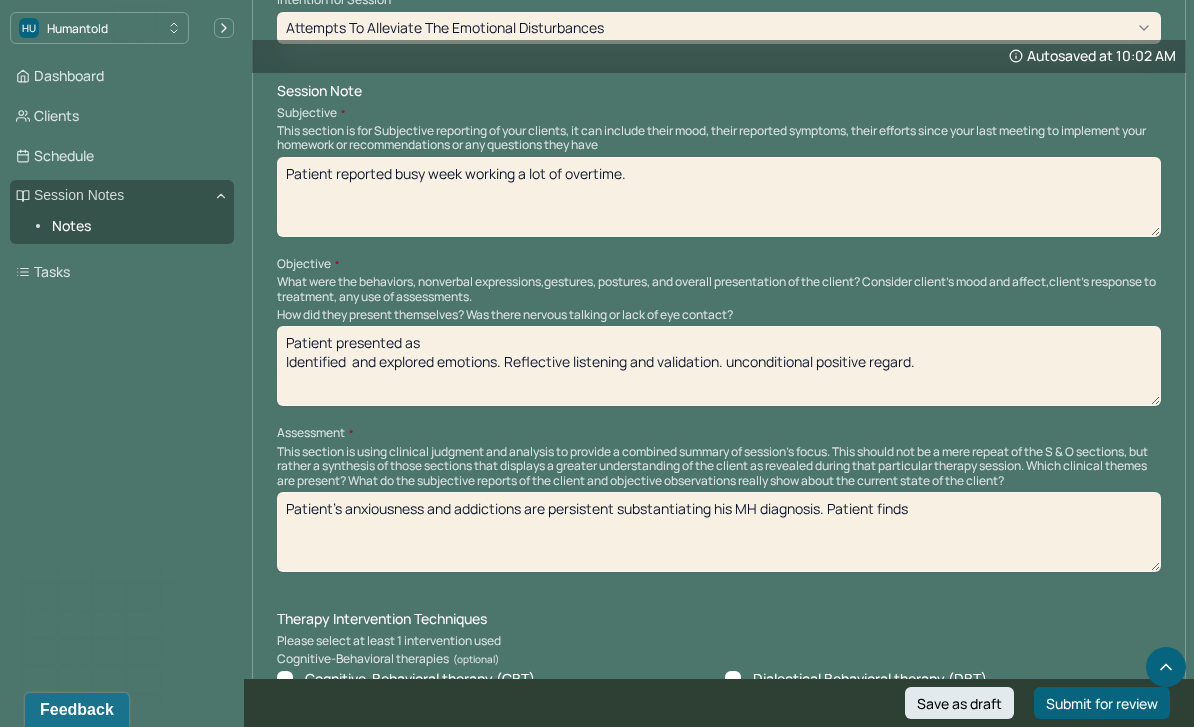 click on "Patient reported busy week working a lot of overtime." at bounding box center [719, 197] 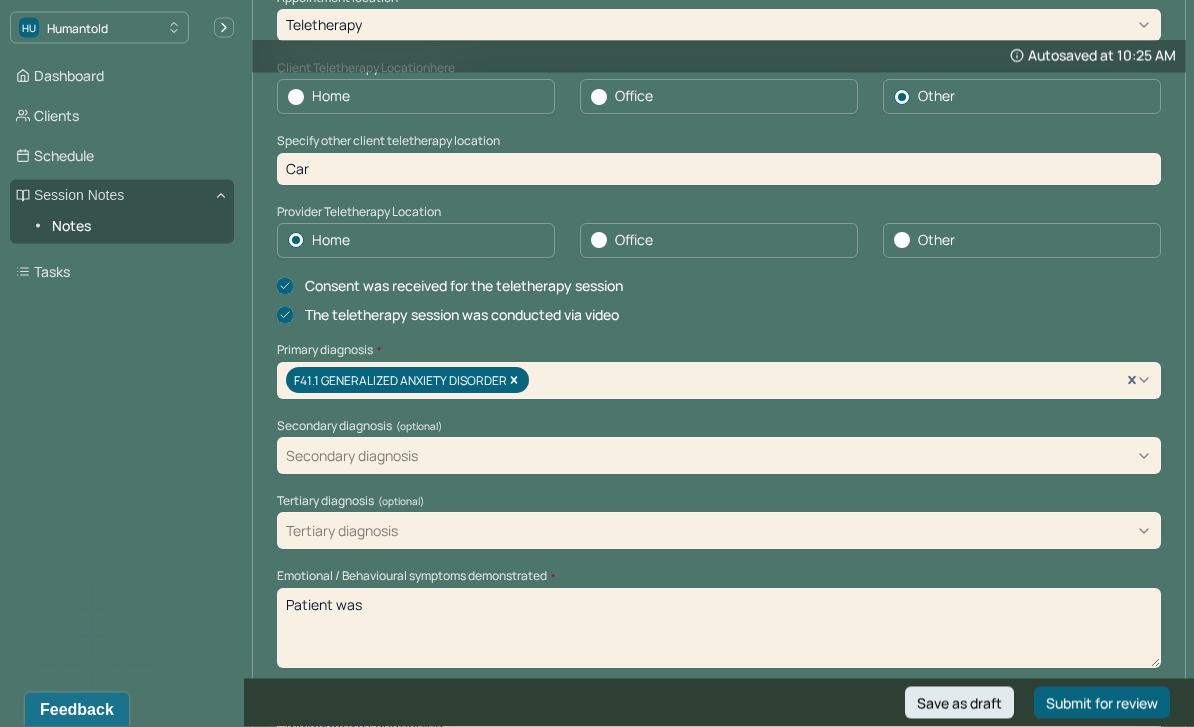 scroll, scrollTop: 473, scrollLeft: 0, axis: vertical 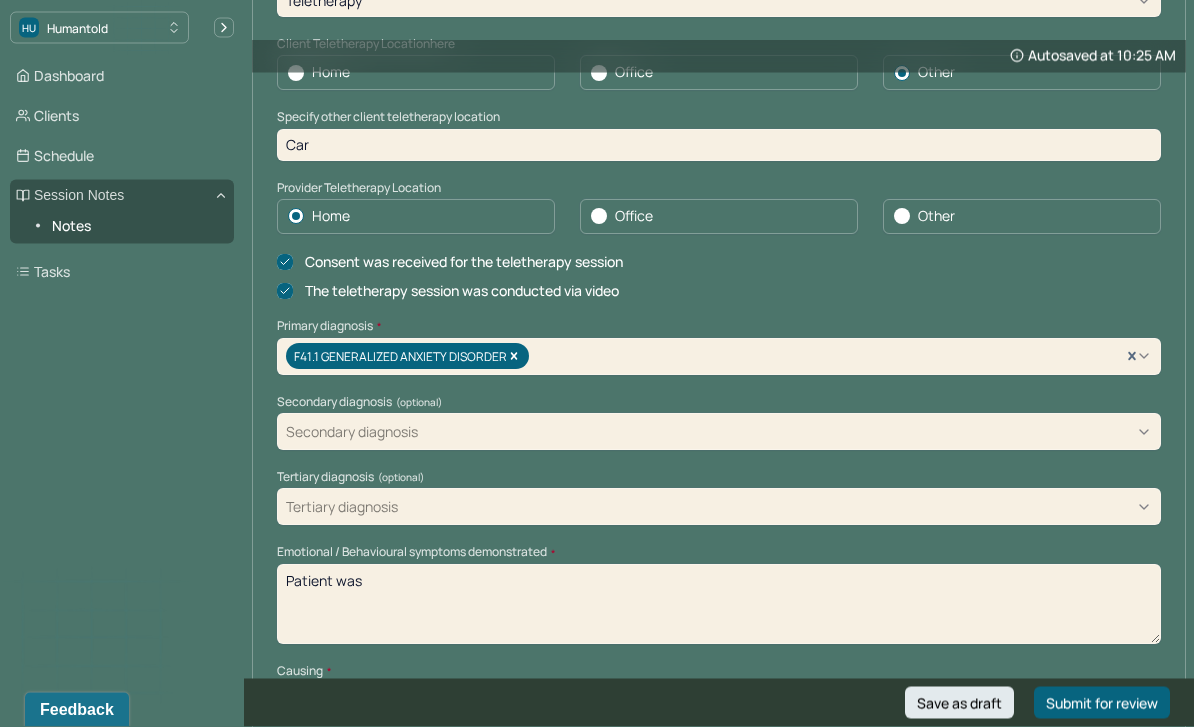 type on "Patient reported busy week working a lot of overtime. Girlfriend
Need better communication and honesty
Humiliated" 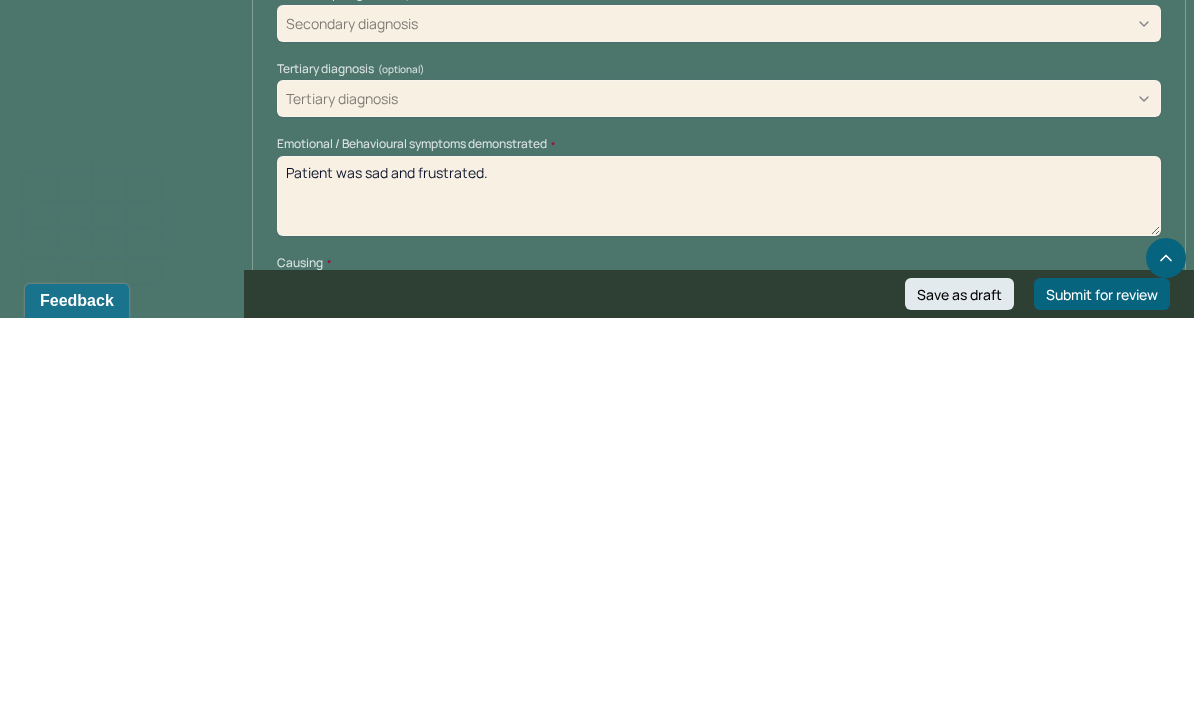 scroll, scrollTop: 883, scrollLeft: 0, axis: vertical 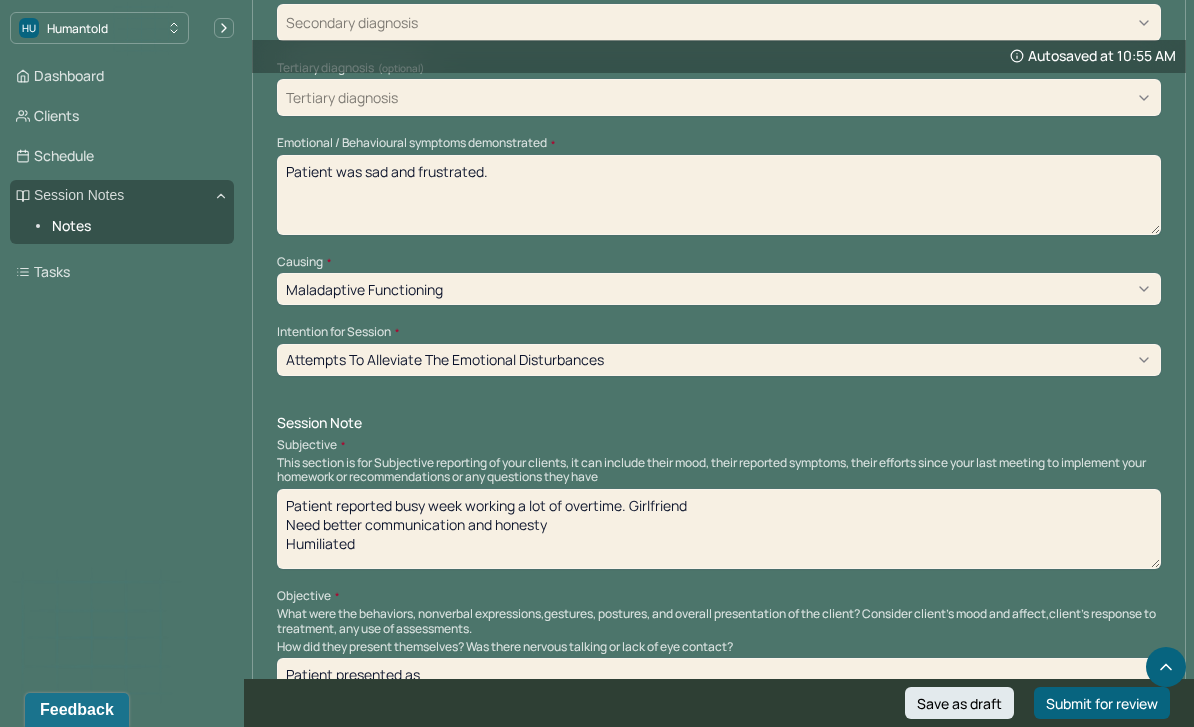type on "Patient was sad and frustrated." 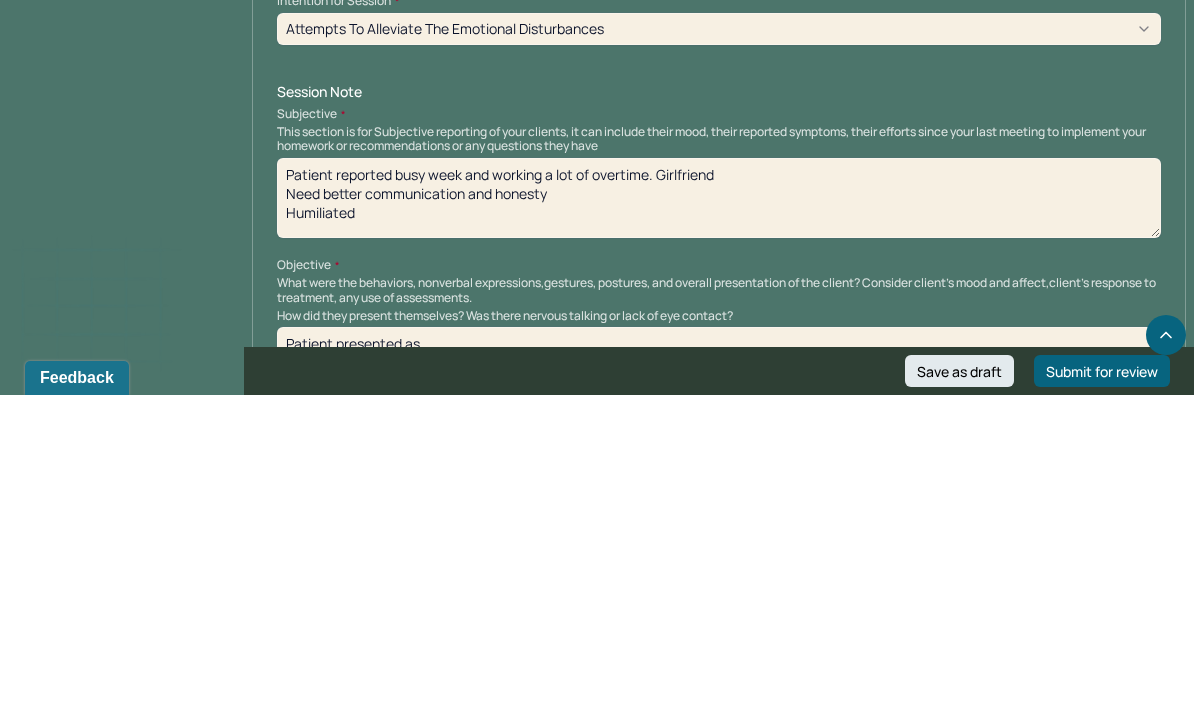 click on "Patient reported busy week working a lot of overtime. Girlfriend
Need better communication and honesty
Humiliated" at bounding box center [719, 530] 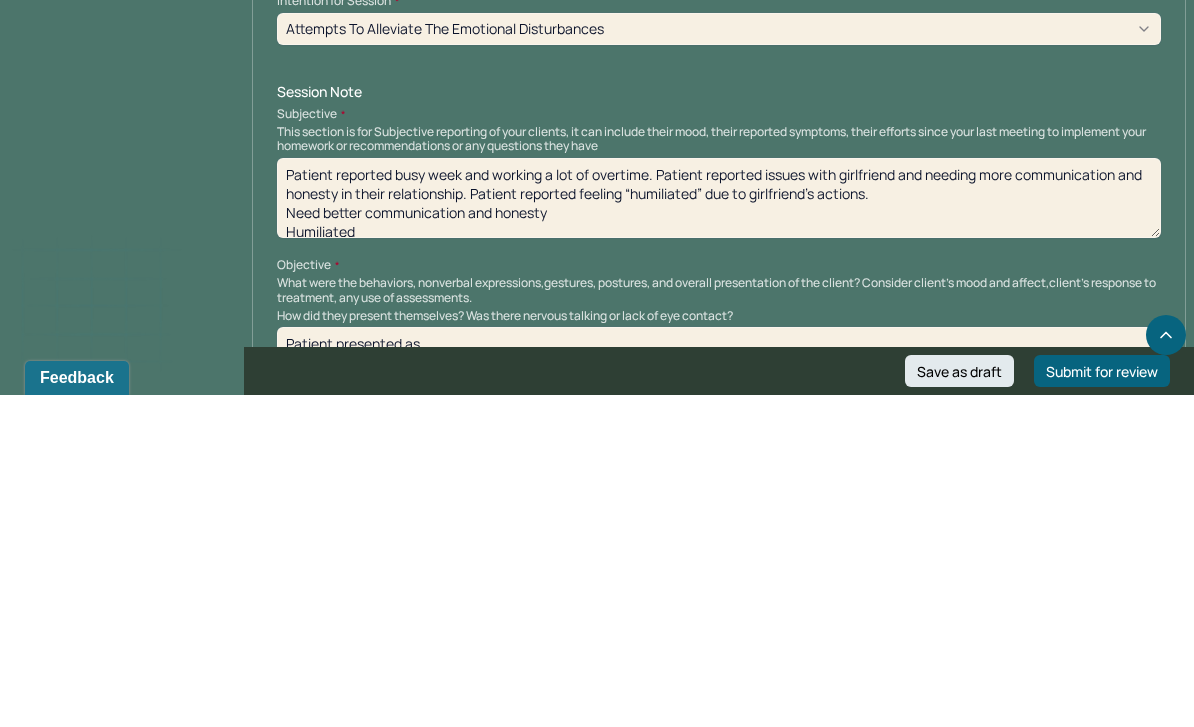 scroll, scrollTop: 1215, scrollLeft: 0, axis: vertical 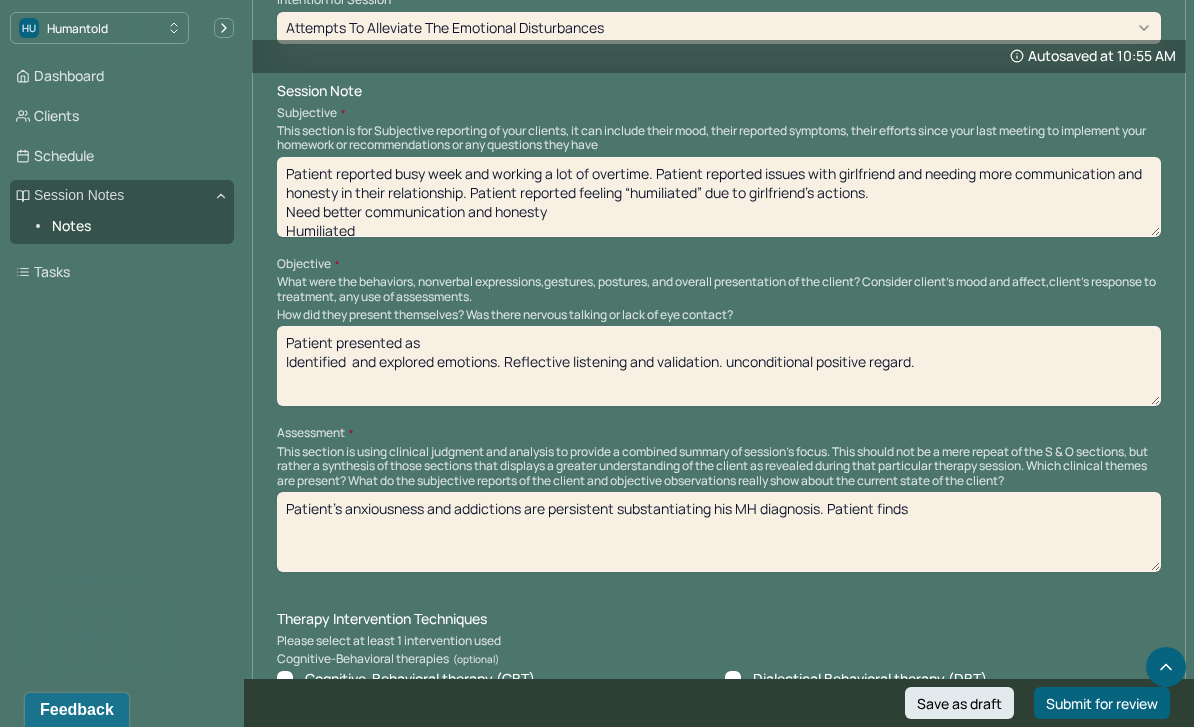click on "Patient reported busy week and working a lot of overtime. Patient reported issues with girlfriend and needing more communication and honesty in their relationship. Patient reported feeling “humiliated” due to girlfriend’s actions.
Need better communication and honesty
Humiliated" at bounding box center (719, 197) 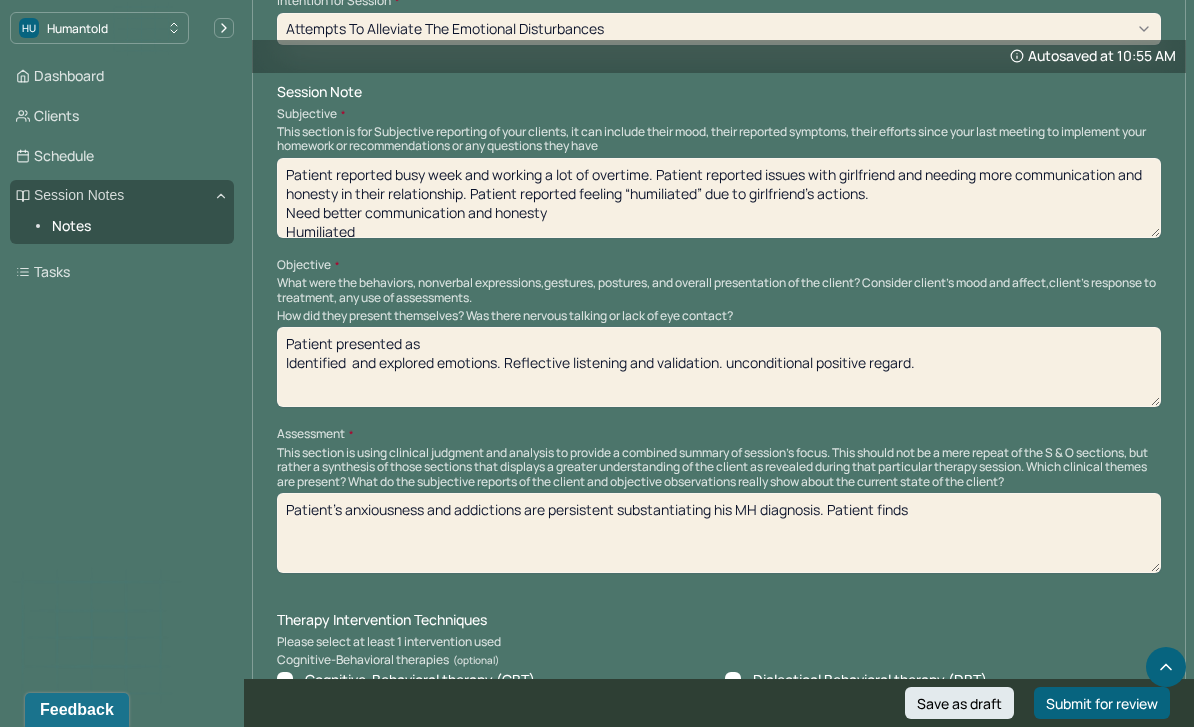 click on "Patient reported busy week and working a lot of overtime. Patient reported issues with girlfriend and needing more communication and honesty in their relationship. Patient reported feeling “humiliated” due to girlfriend’s actions.
Need better communication and honesty
Humiliated" at bounding box center [719, 198] 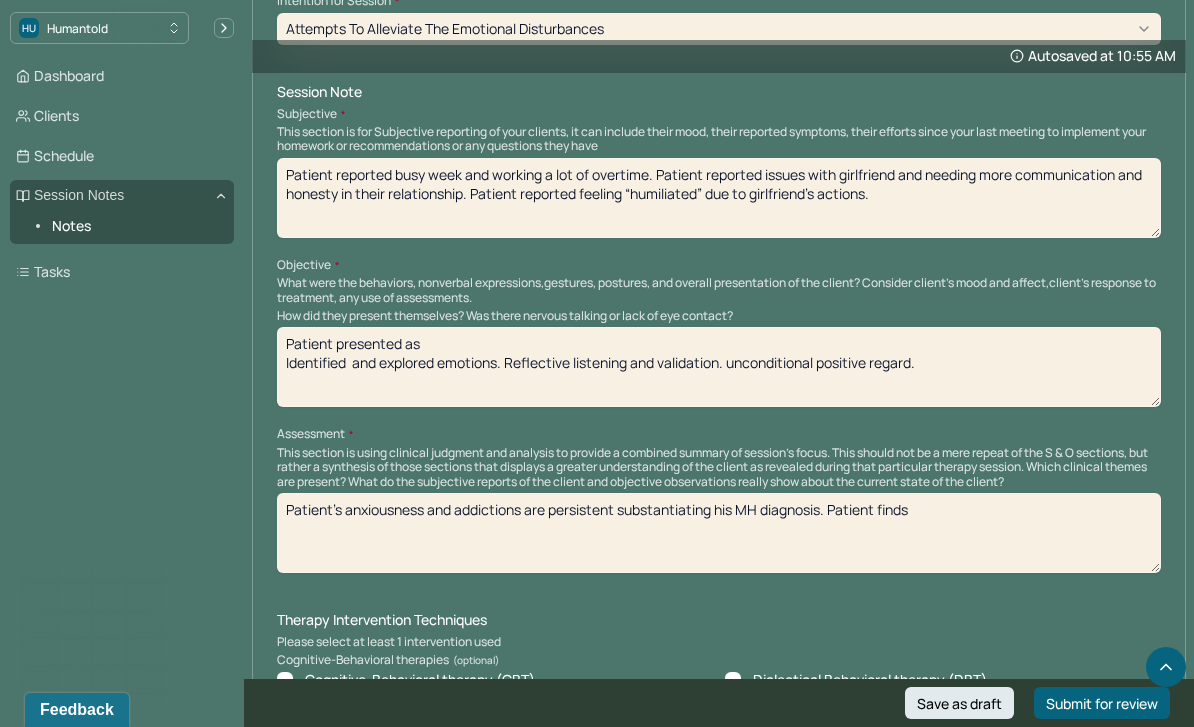 scroll, scrollTop: 0, scrollLeft: 0, axis: both 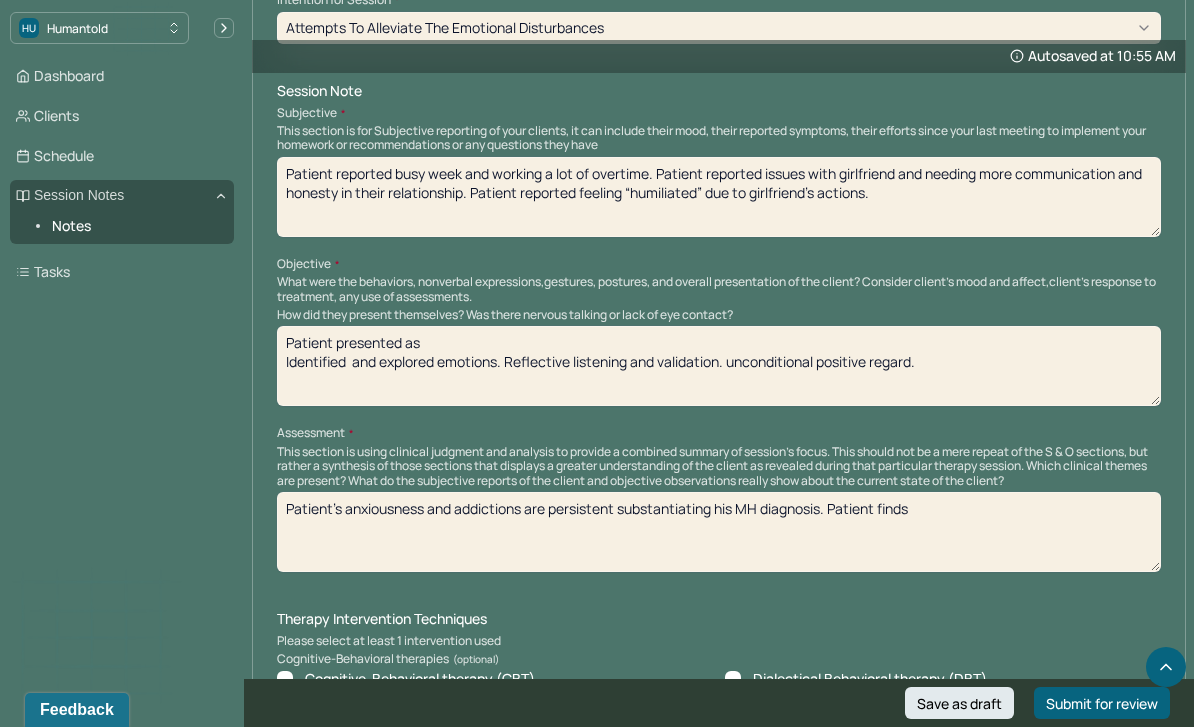 type on "Patient reported busy week and working a lot of overtime. Patient reported issues with girlfriend and needing more communication and honesty in their relationship. Patient reported feeling “humiliated” due to girlfriend’s actions." 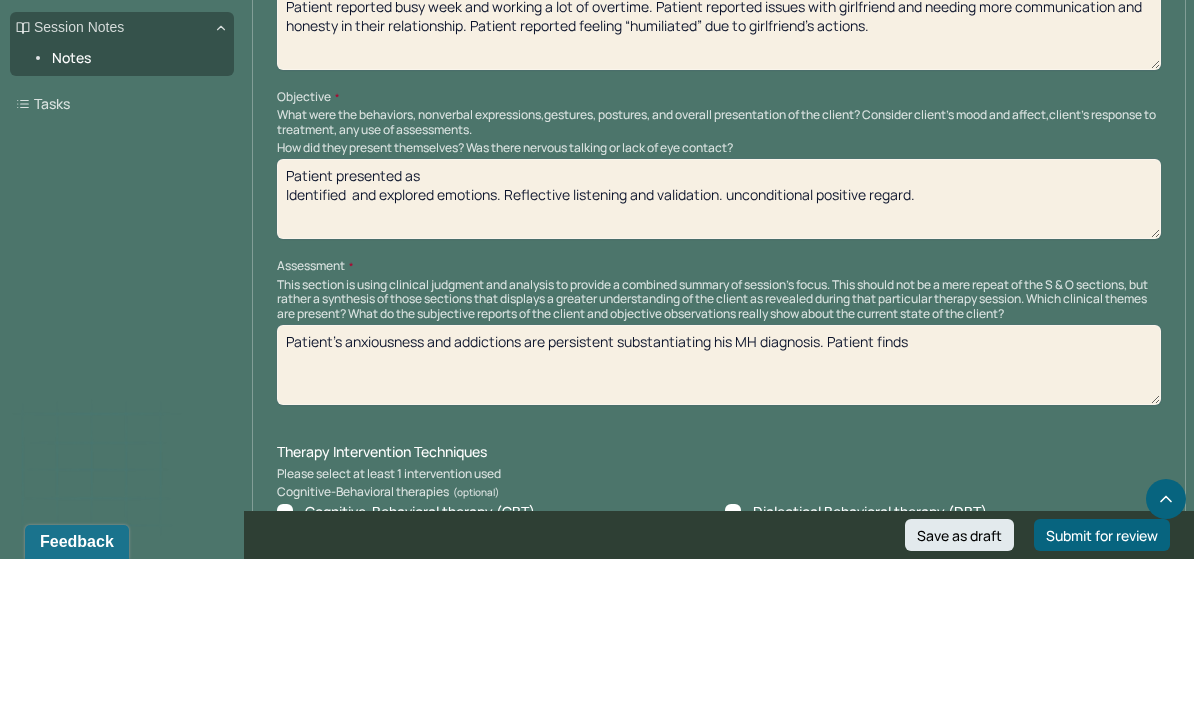 click on "Patient presented as
Identified  and explored emotions. Reflective listening and validation. unconditional positive regard." at bounding box center (719, 367) 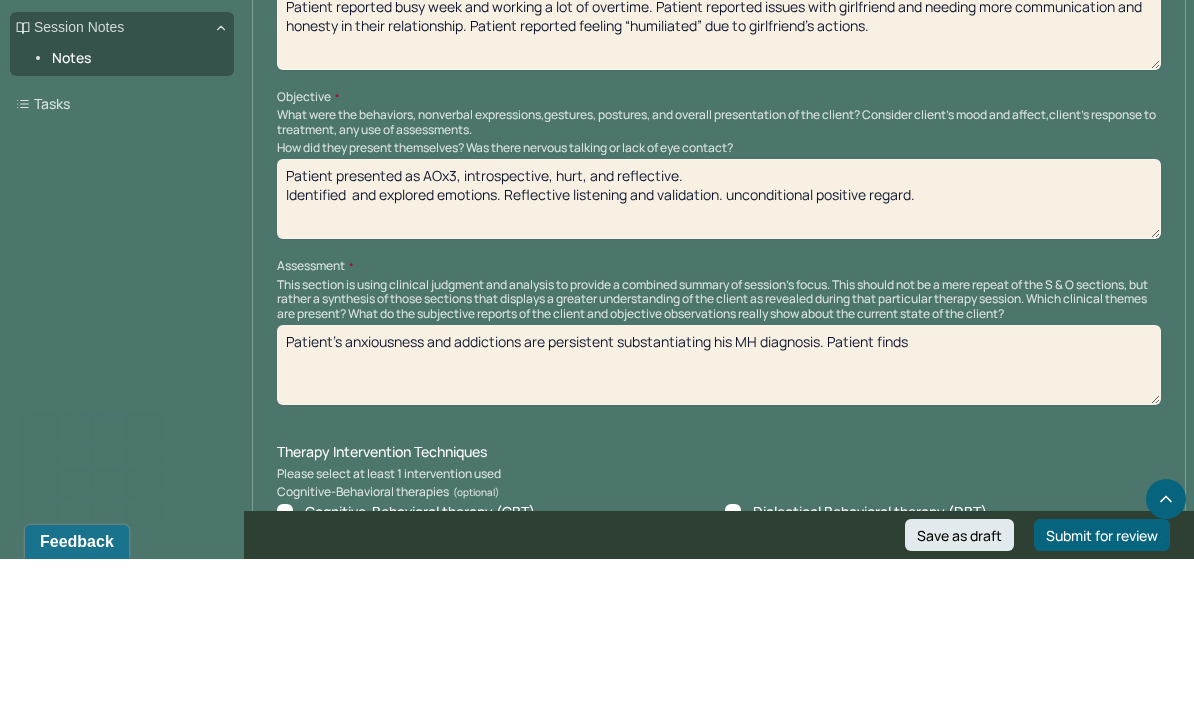 click on "Patient presented as AOx3, introspective,
Identified and explored emotions. Reflective listening and validation. unconditional positive regard." at bounding box center (719, 367) 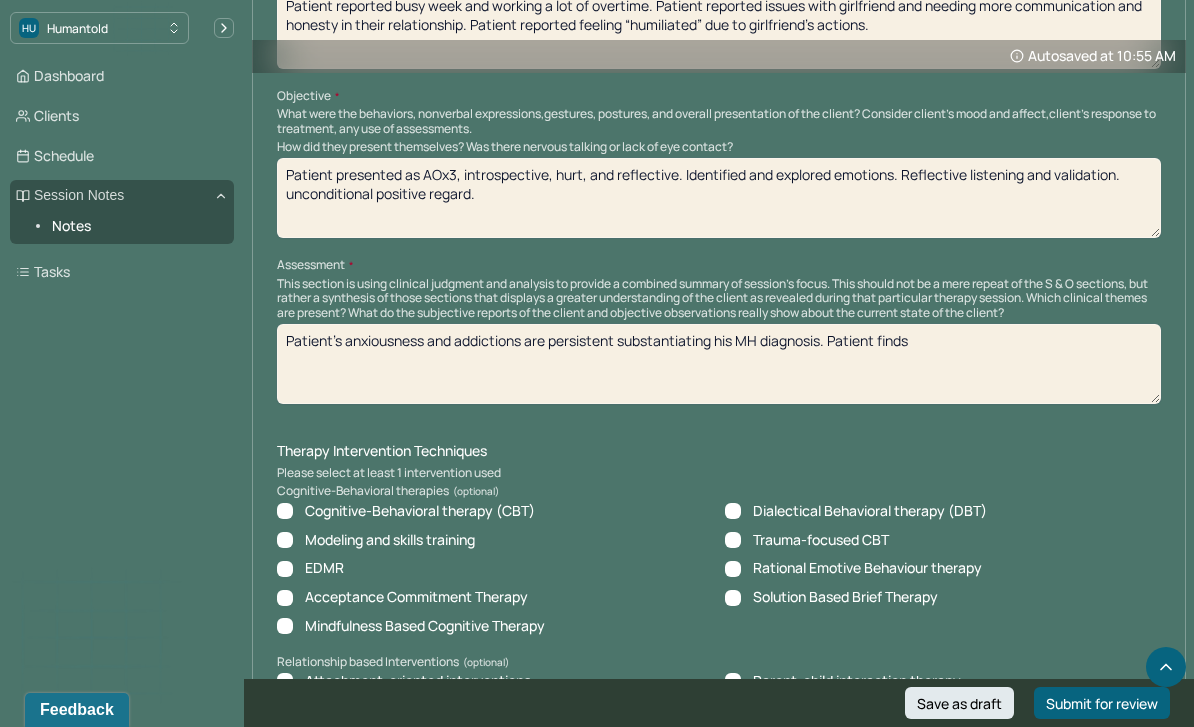 type on "Patient presented as AOx3, introspective, hurt, and reflective. Identified and explored emotions. Reflective listening and validation. unconditional positive regard." 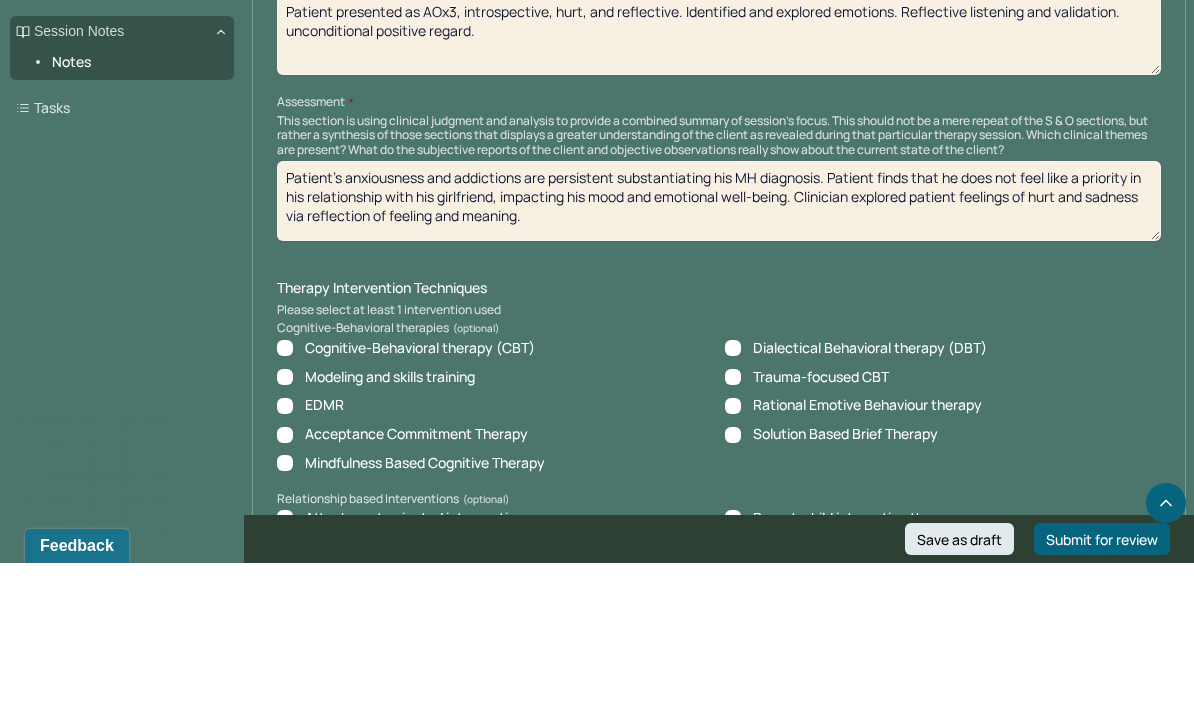 click on "Patient's anxiousness and addictions are persistent substantiating his MH diagnosis. Patient finds that he does not feel like a priority in his relationship with his girlfriend, impacting his mood and emotional well-being. Clinician explored patient feelings of hurt and sadness via reflection of feeling and meaning." at bounding box center (719, 365) 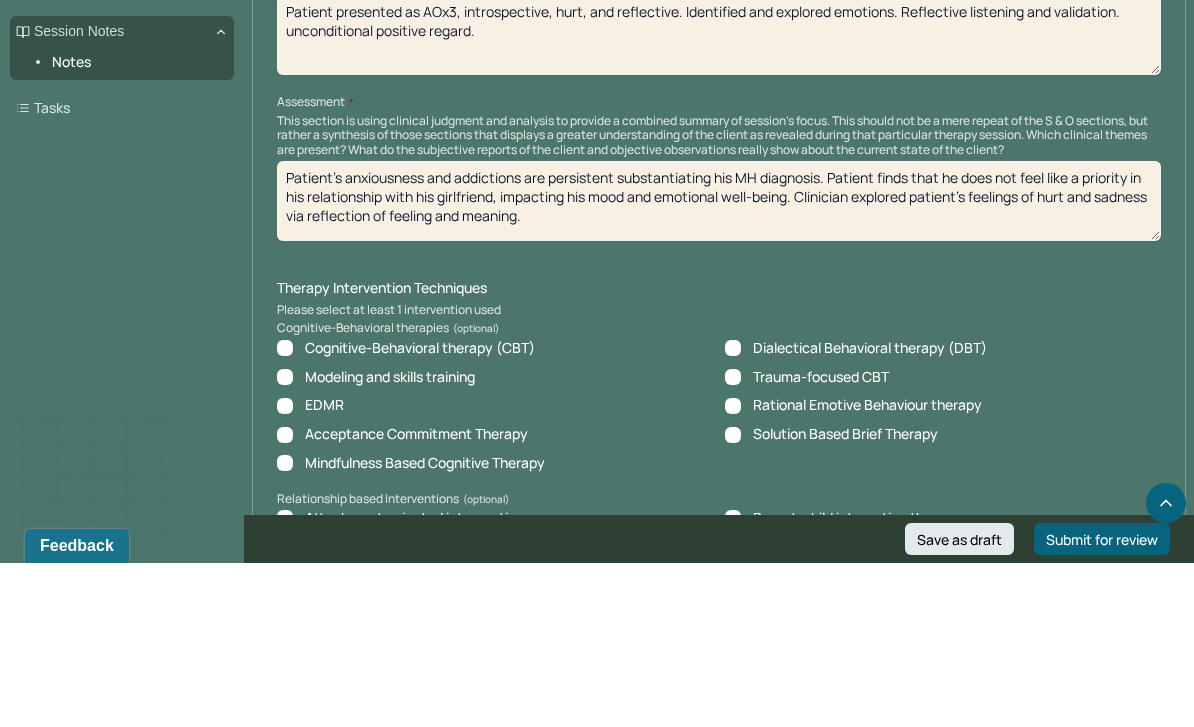 click on "Patient's anxiousness and addictions are persistent substantiating his MH diagnosis. Patient finds that he does not feel like a priority in his relationship with his girlfriend, impacting his mood and emotional well-being. Clinician explored patient’s feelings of hurt and sadness via reflection of feeling and meaning." at bounding box center (719, 365) 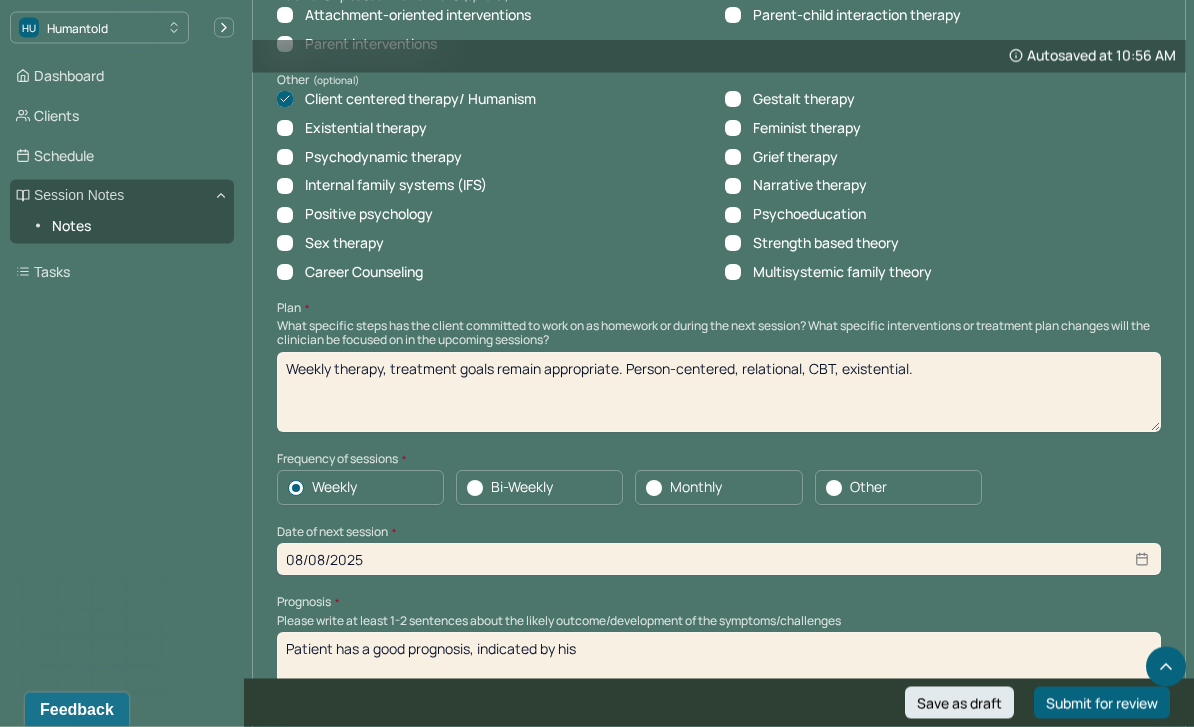 scroll, scrollTop: 2048, scrollLeft: 0, axis: vertical 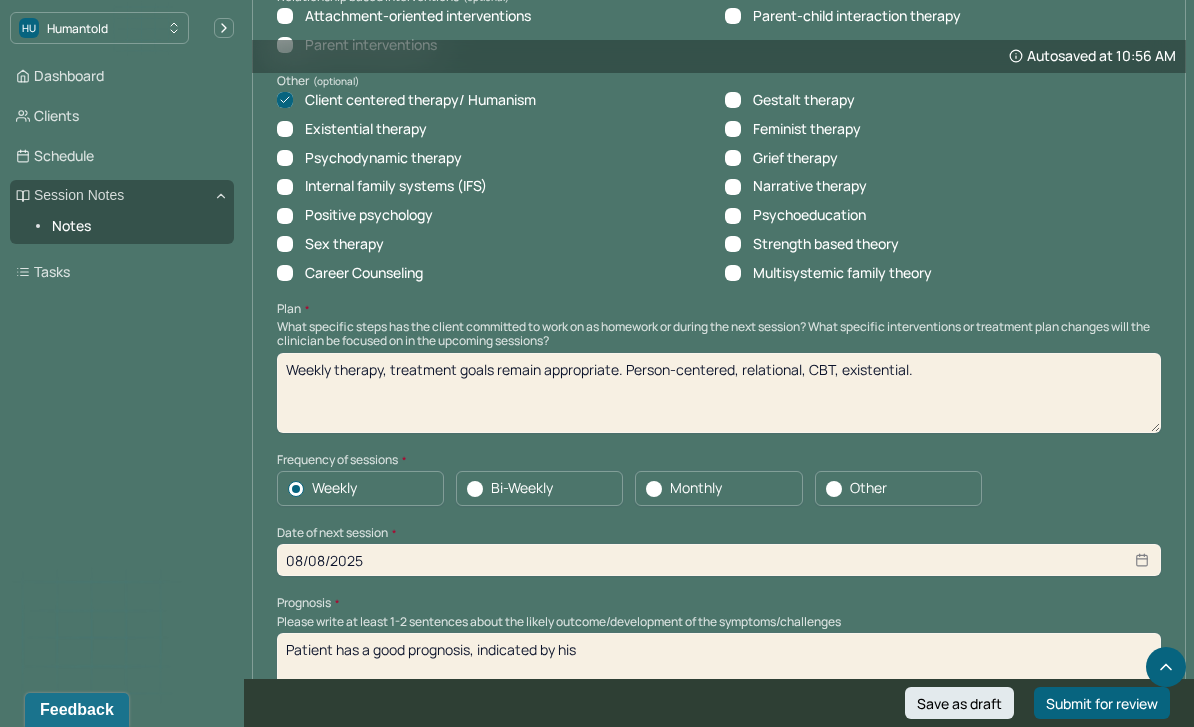 type on "Patient's anxiousness and addictions are persistent substantiating his MH diagnosis. Patient finds that he does not feel like a priority in his relationship with his girlfriend, impacting his mood and emotional well-being. Clinician explored patient’s feelings of hurt and sadness via reflection of feeling and meaning using person-centered approaches." 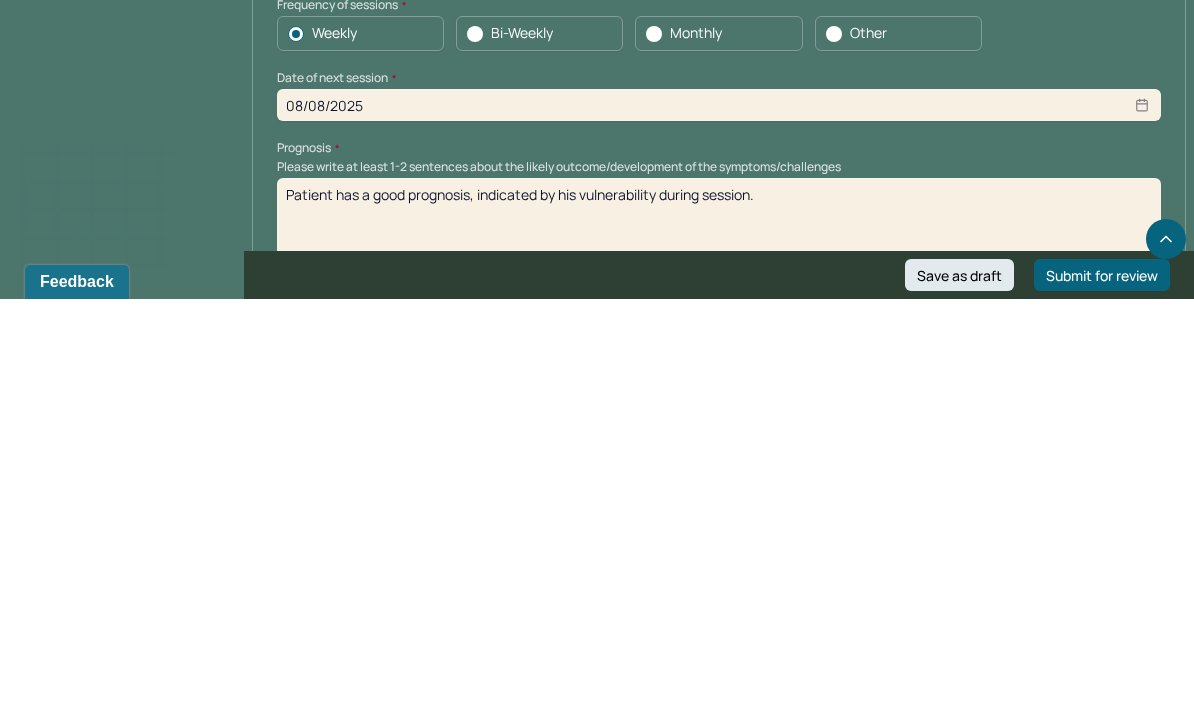 scroll, scrollTop: 2504, scrollLeft: 0, axis: vertical 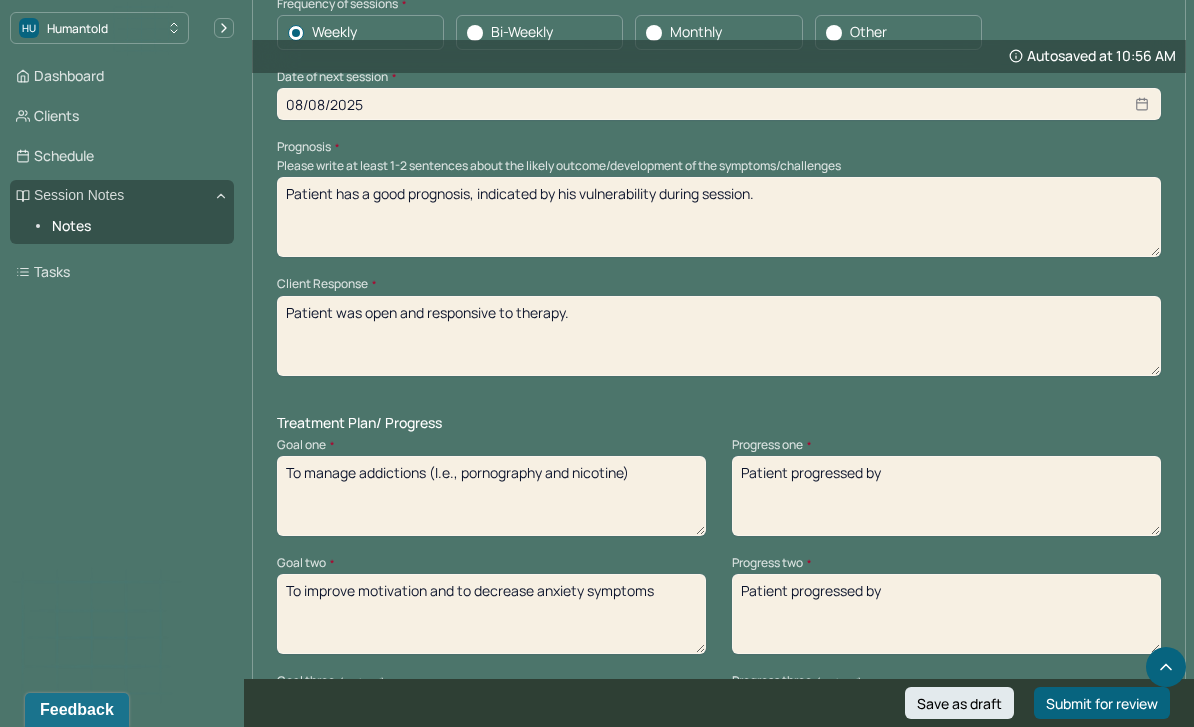 type on "Patient has a good prognosis, indicated by his vulnerability during session." 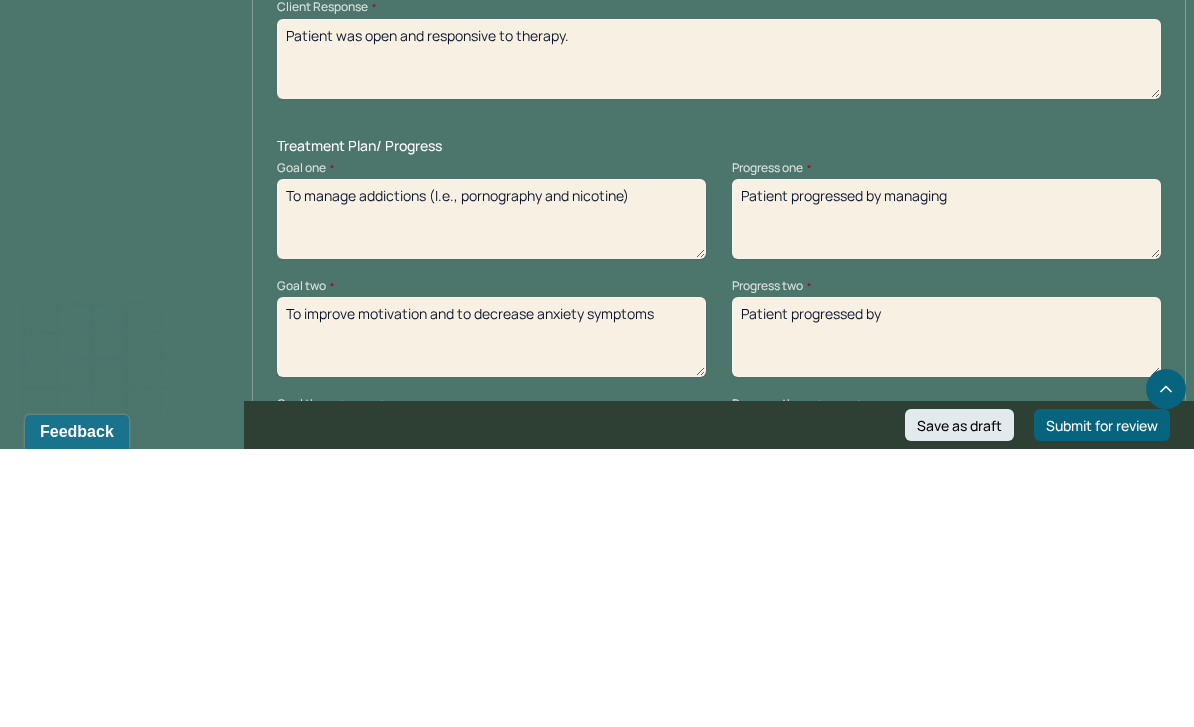 click on "Patient progressed by" at bounding box center (946, 497) 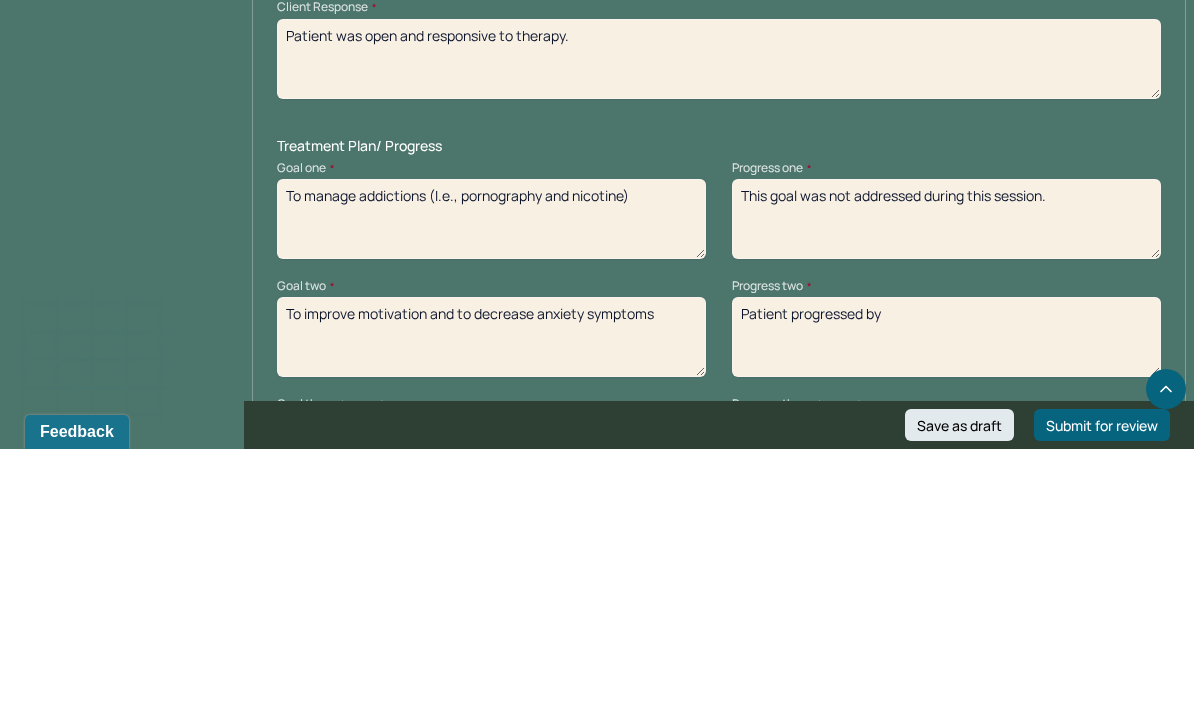 type on "This goal was not addressed during this session." 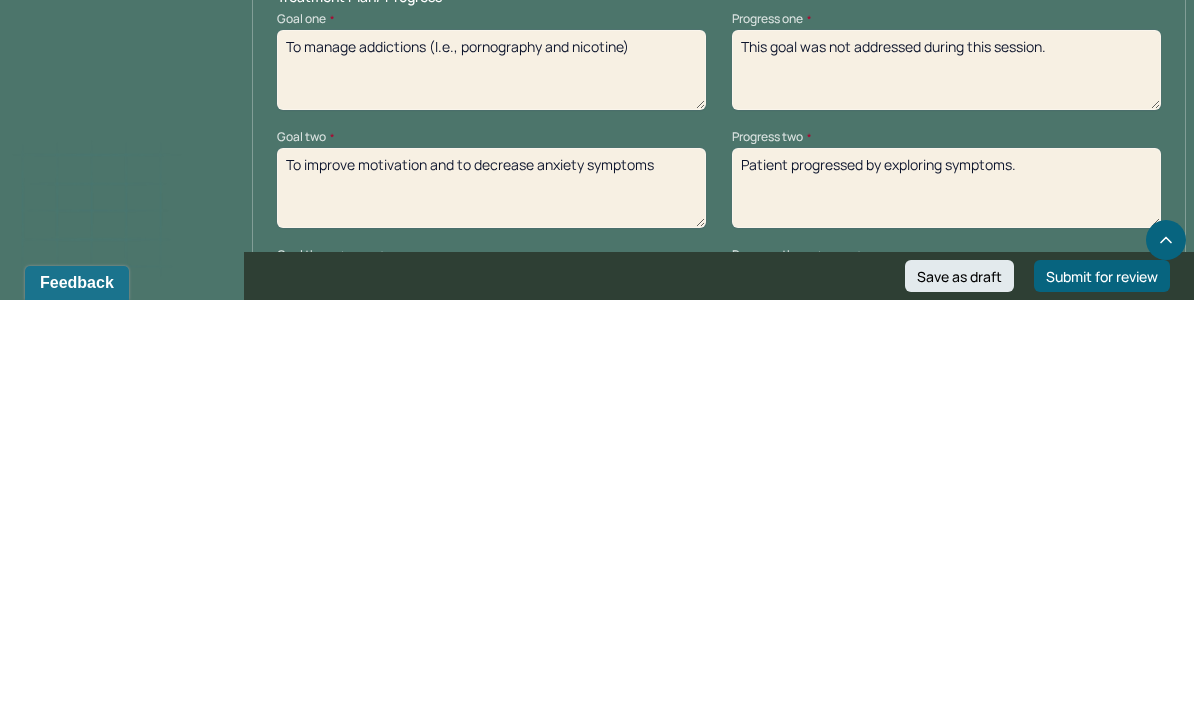 type on "Patient progressed by exploring symptoms." 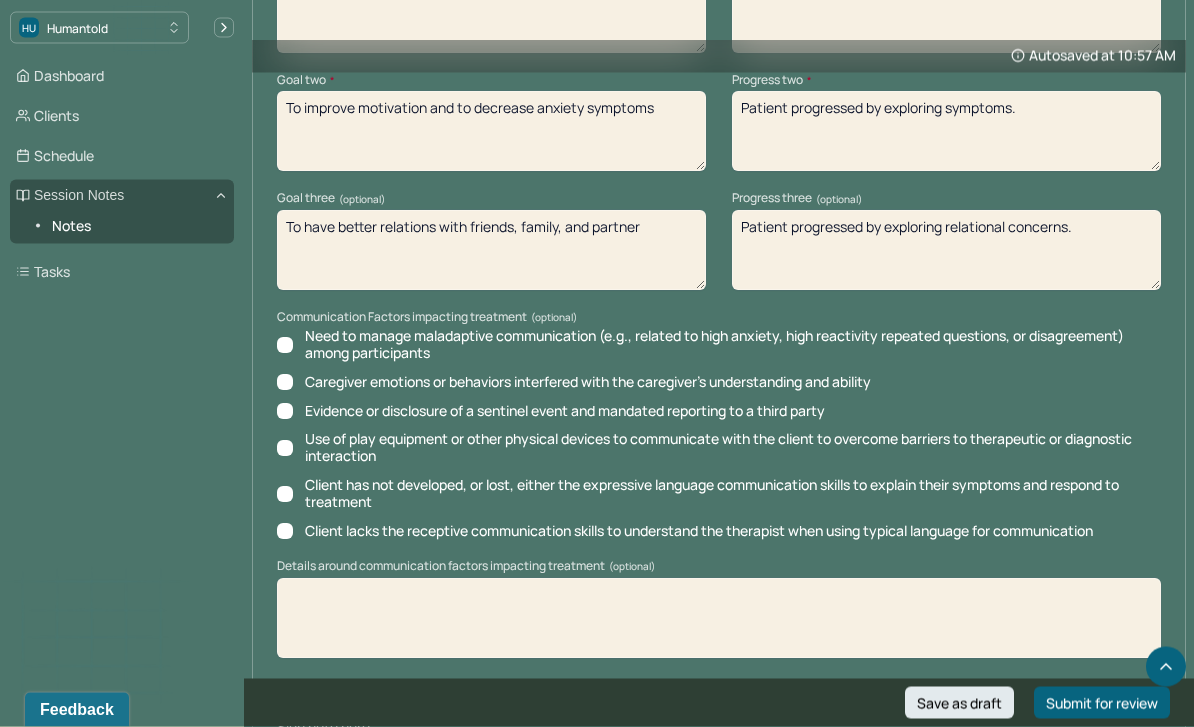 scroll, scrollTop: 3024, scrollLeft: 0, axis: vertical 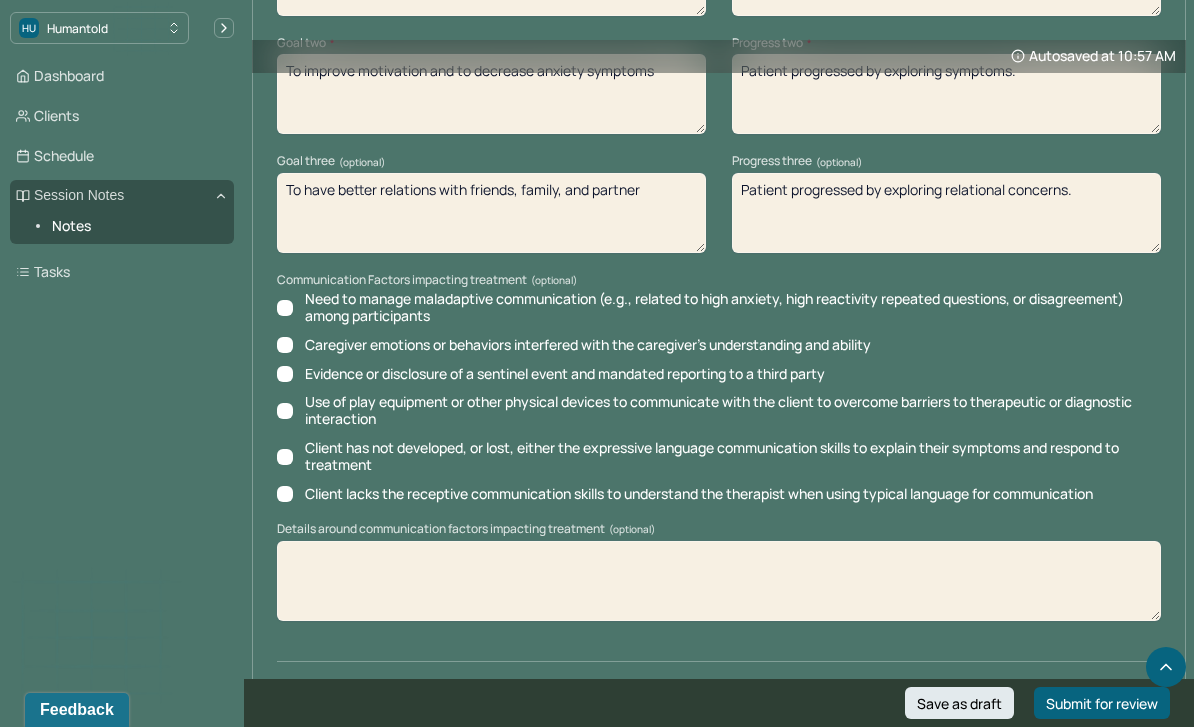 type on "Patient progressed by exploring relational concerns." 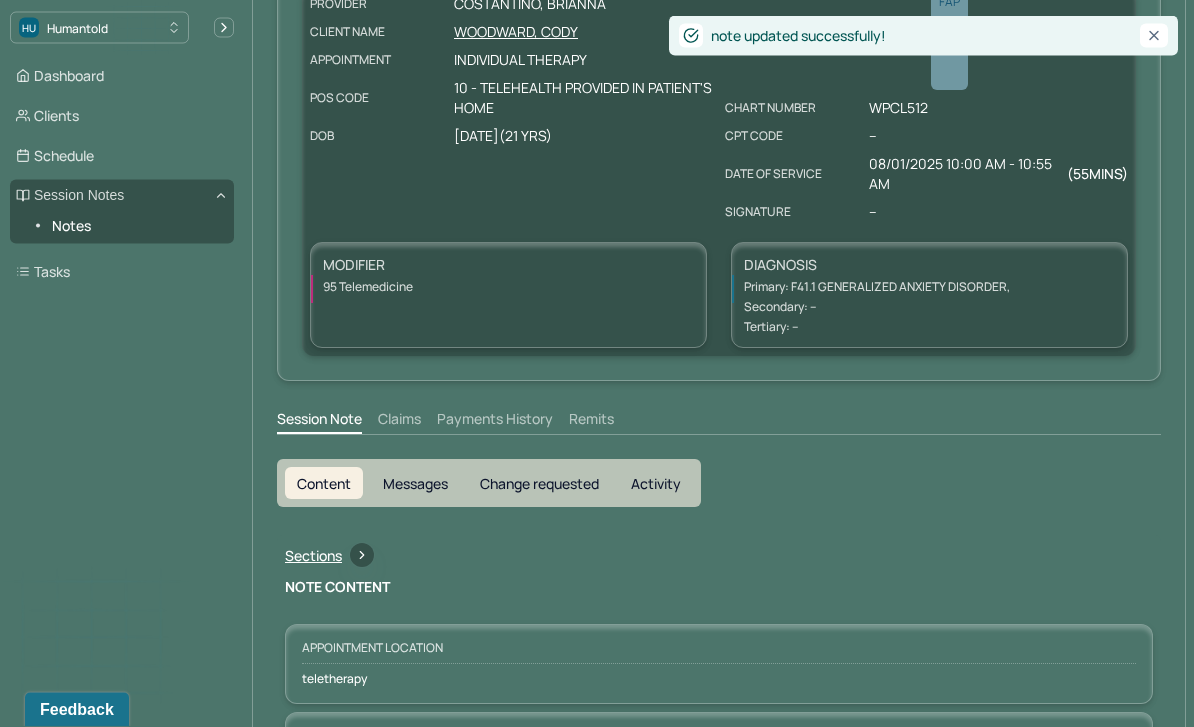 scroll, scrollTop: 0, scrollLeft: 0, axis: both 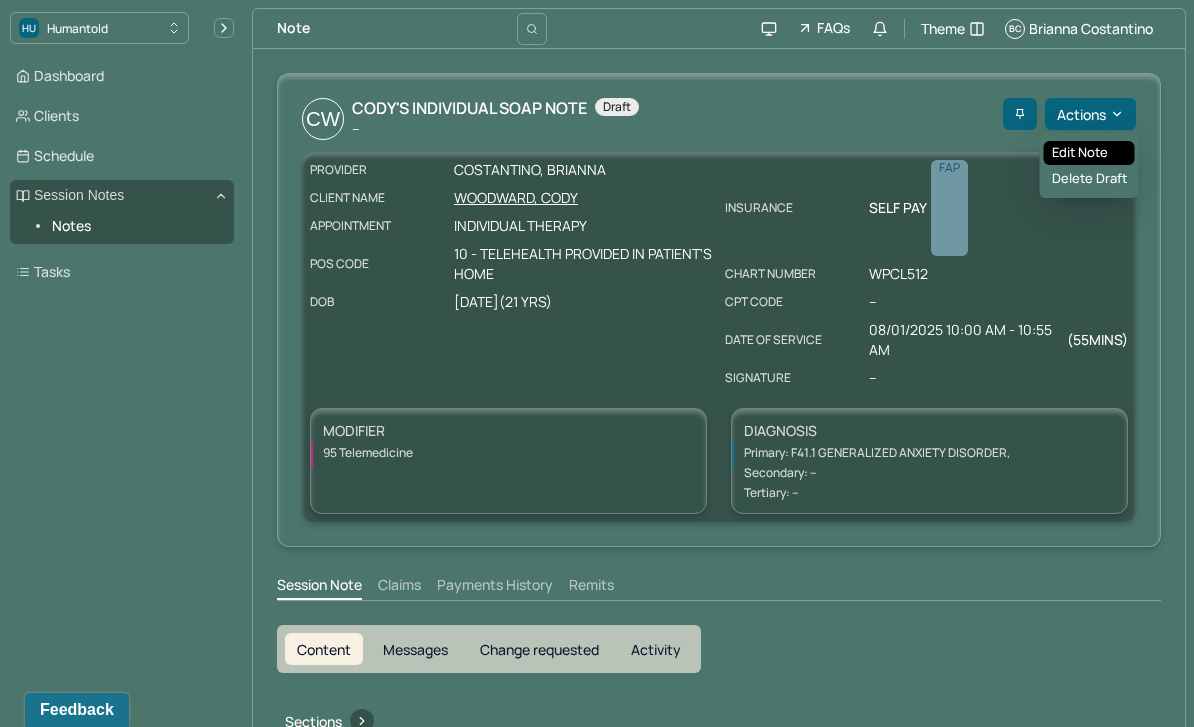 click on "Edit note" at bounding box center (1089, 153) 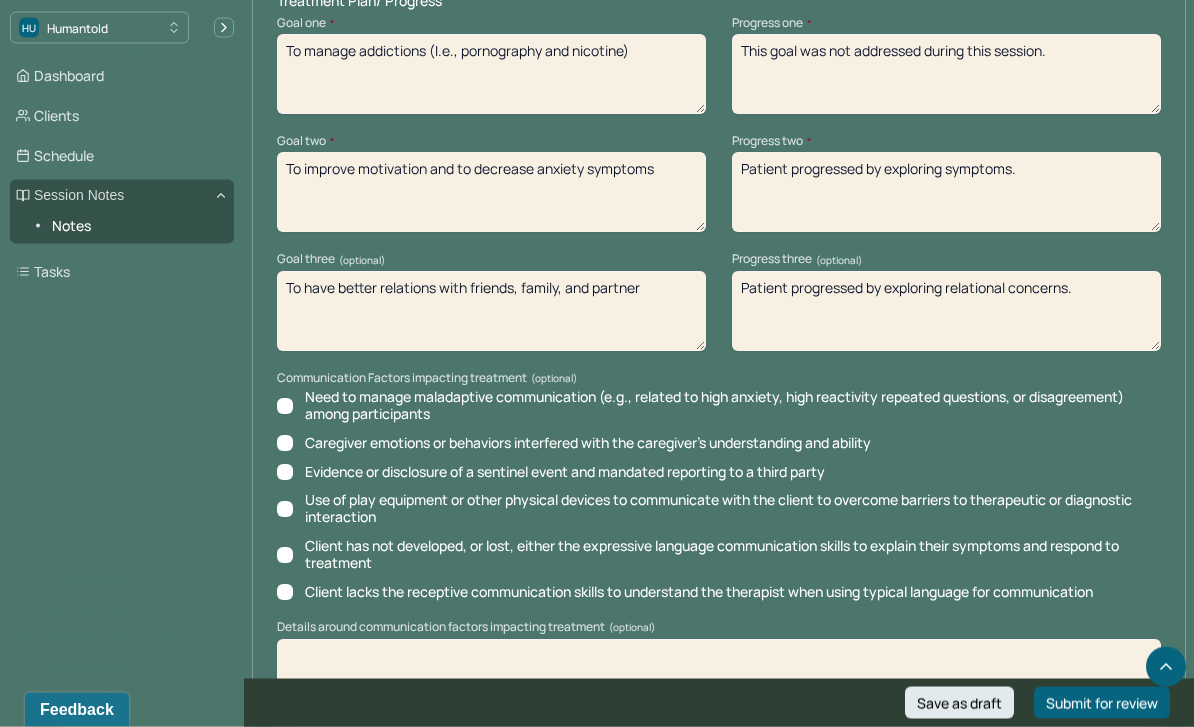 scroll, scrollTop: 3024, scrollLeft: 0, axis: vertical 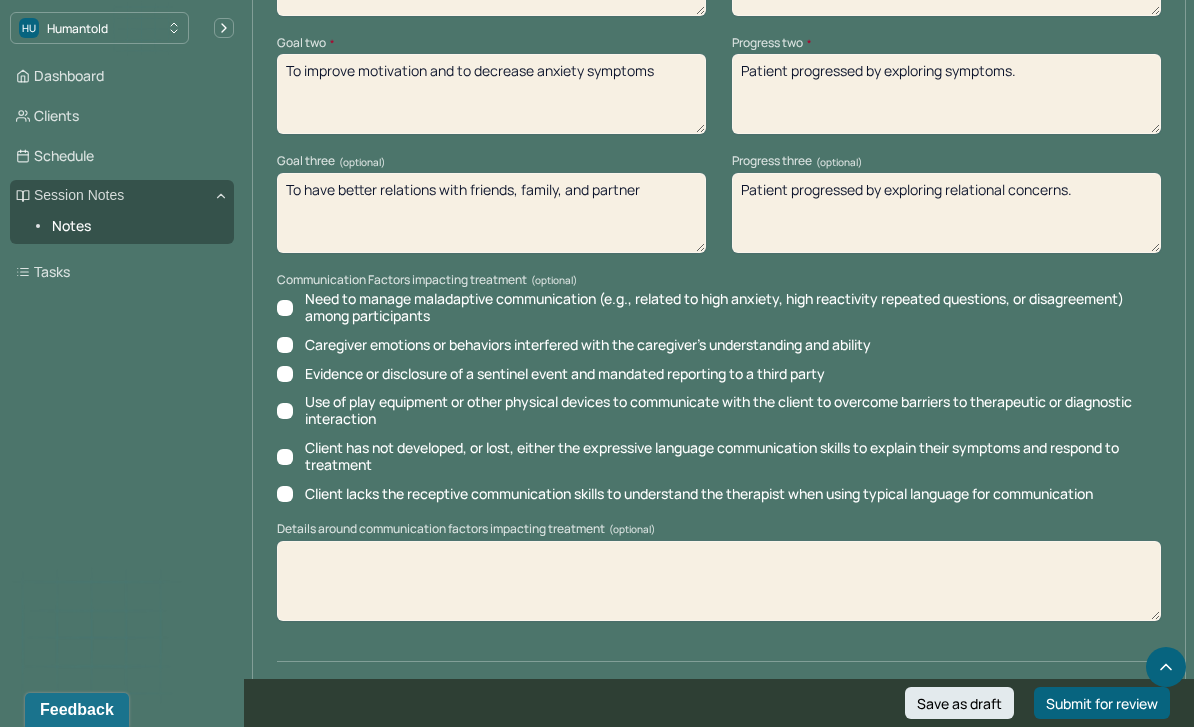 click at bounding box center [719, 745] 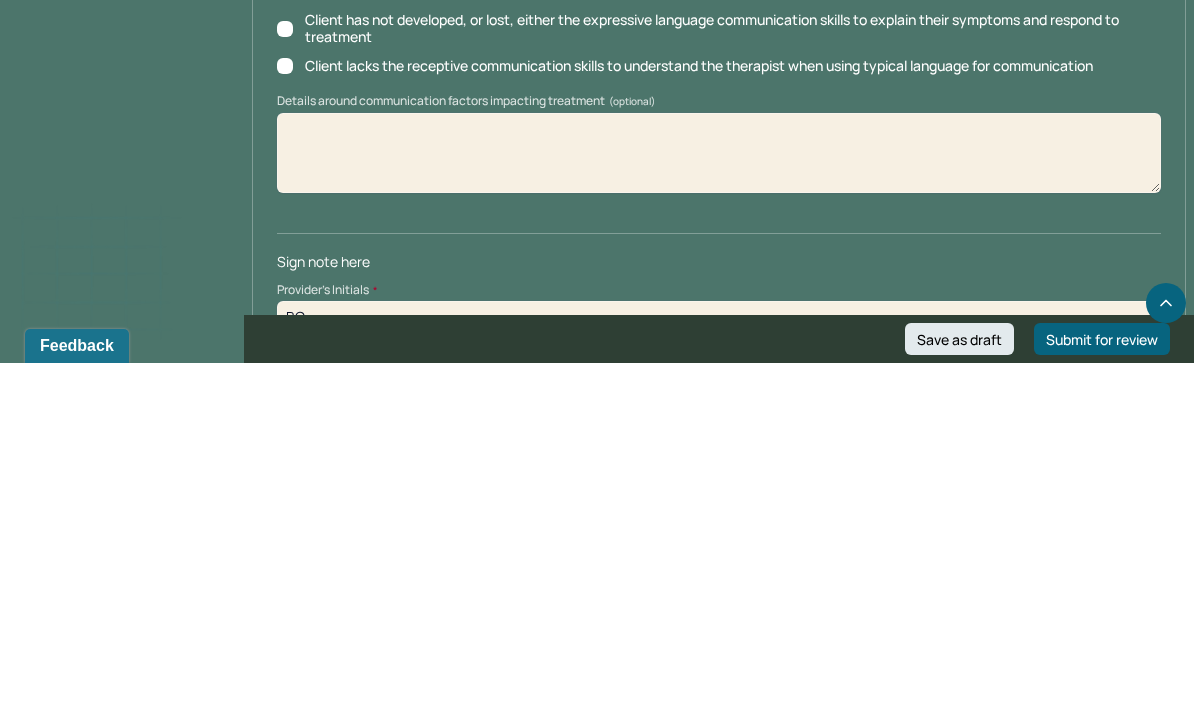 scroll, scrollTop: 3024, scrollLeft: 0, axis: vertical 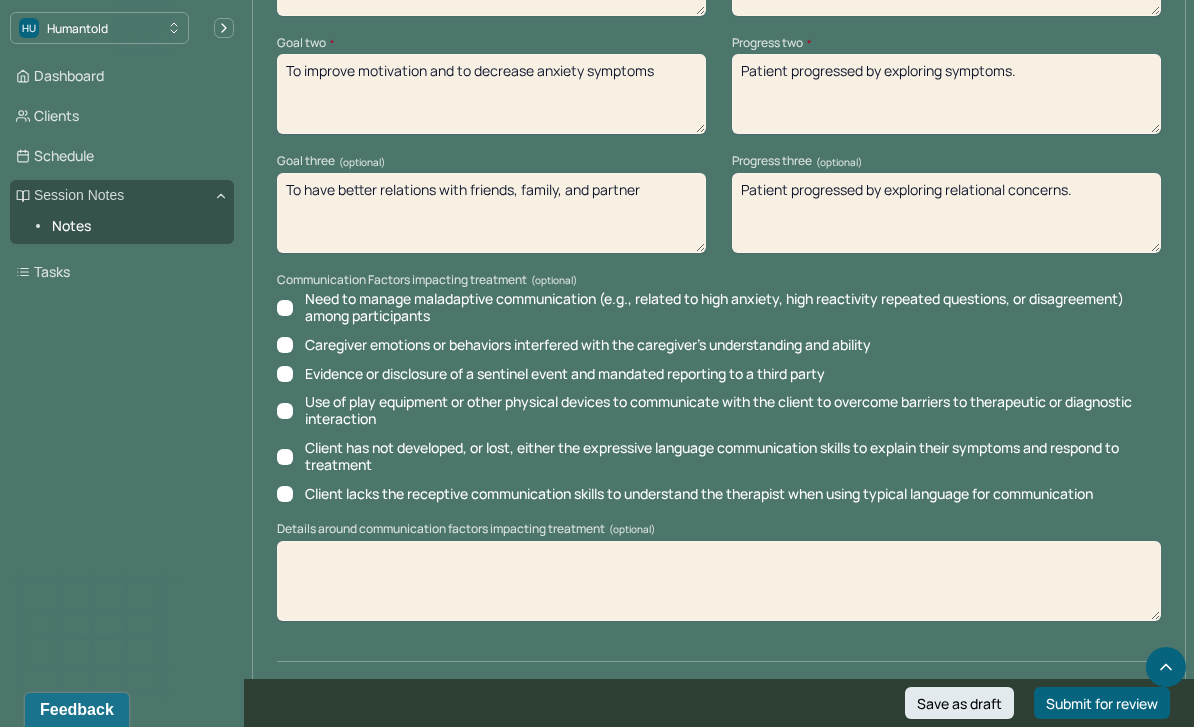 type on "BC" 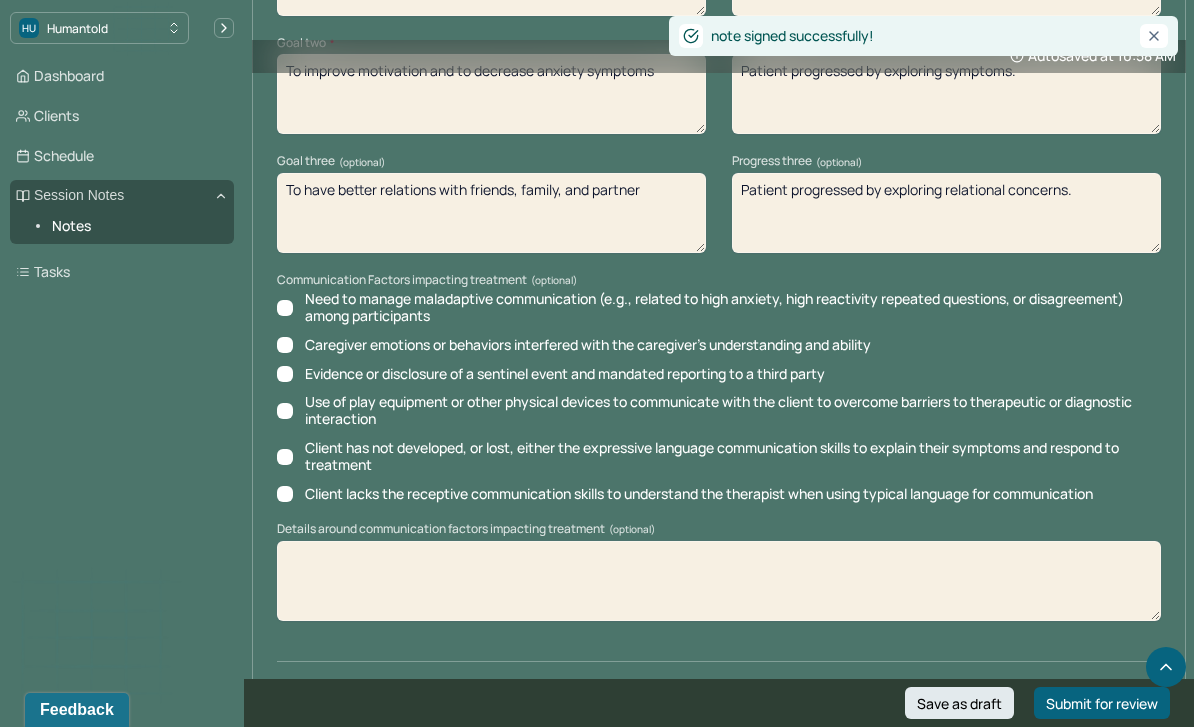 scroll, scrollTop: 0, scrollLeft: 0, axis: both 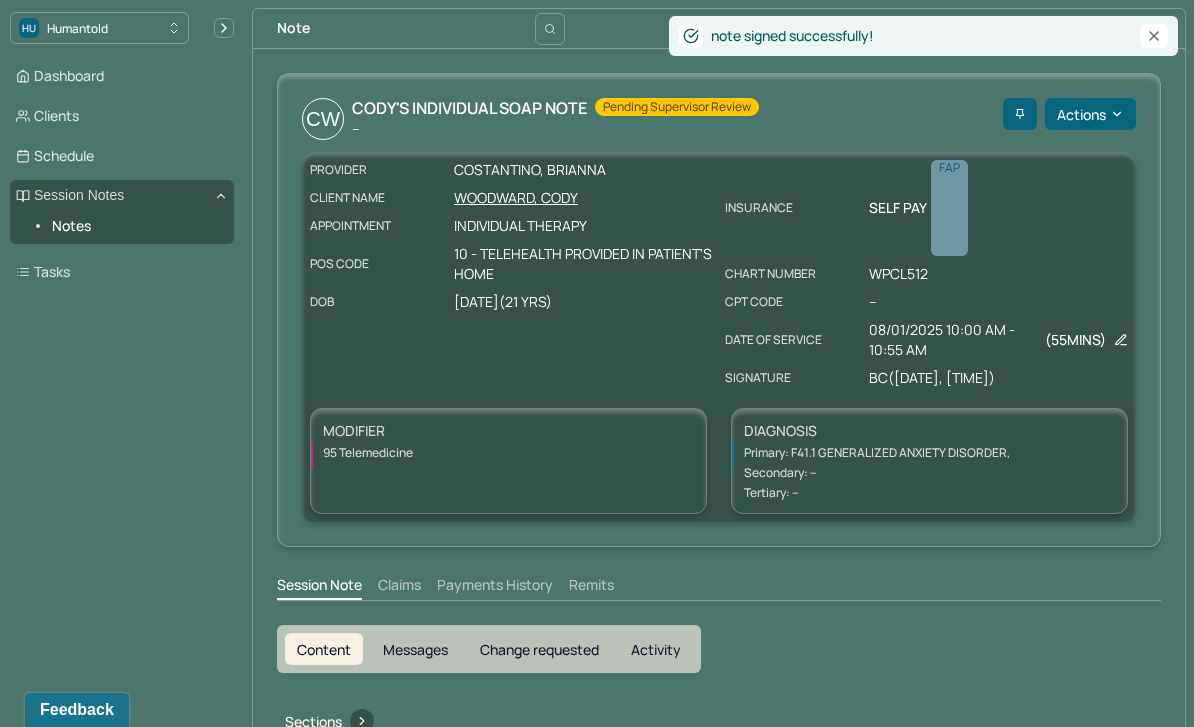 click on "Notes" at bounding box center [135, 226] 